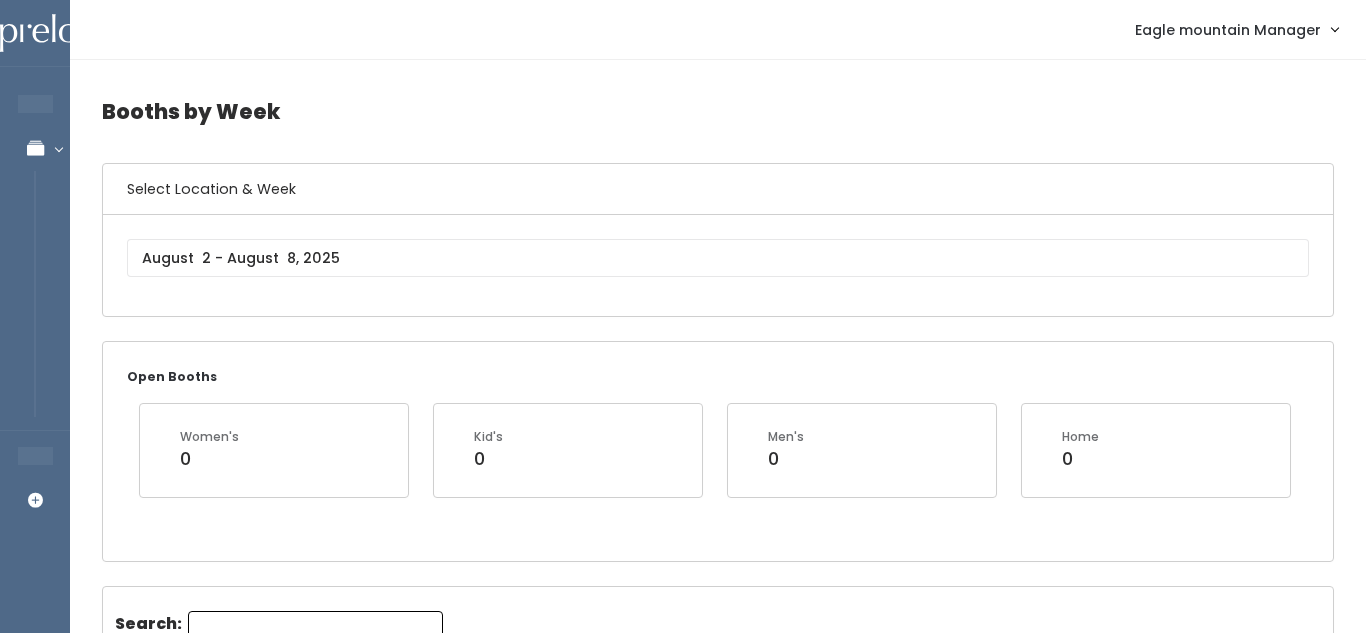 scroll, scrollTop: 0, scrollLeft: 0, axis: both 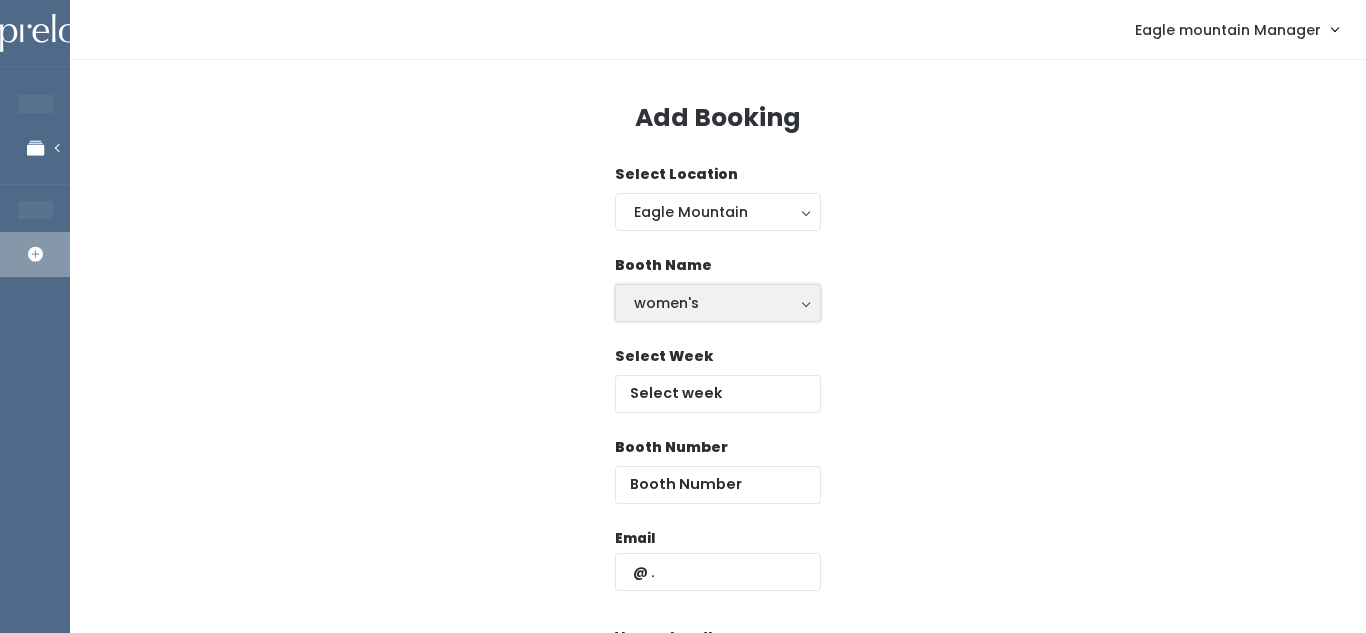 click on "women's" at bounding box center (718, 303) 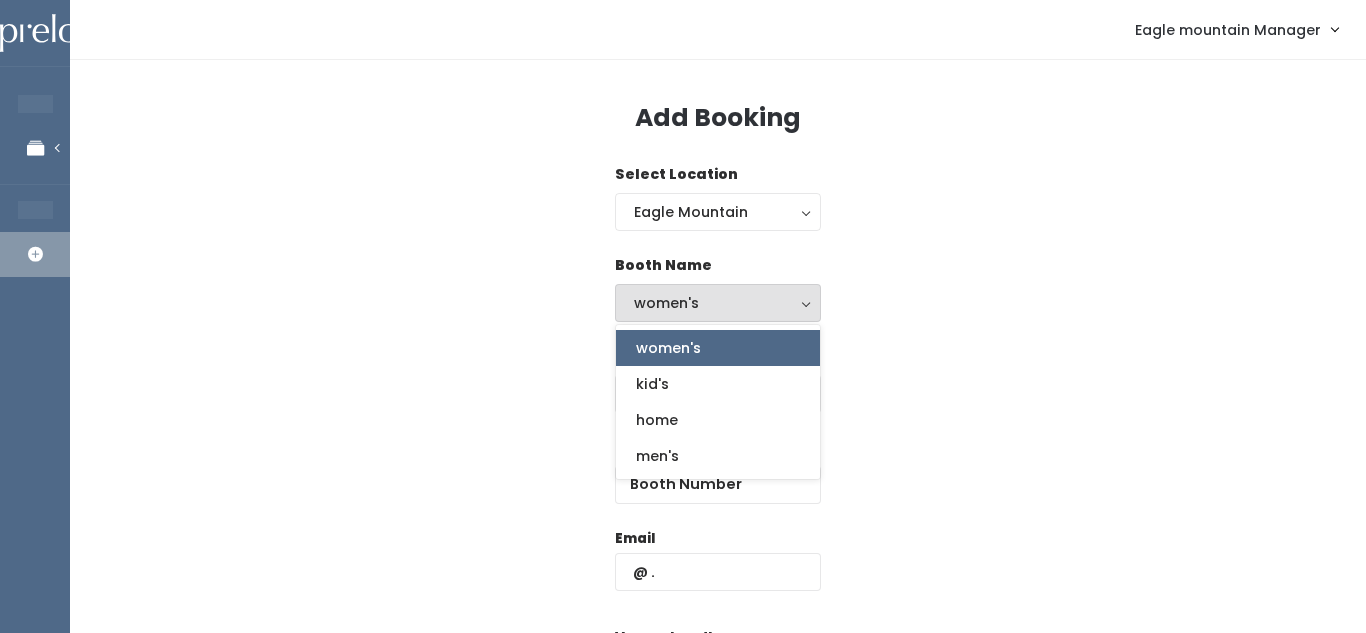 click on "women's" at bounding box center [718, 348] 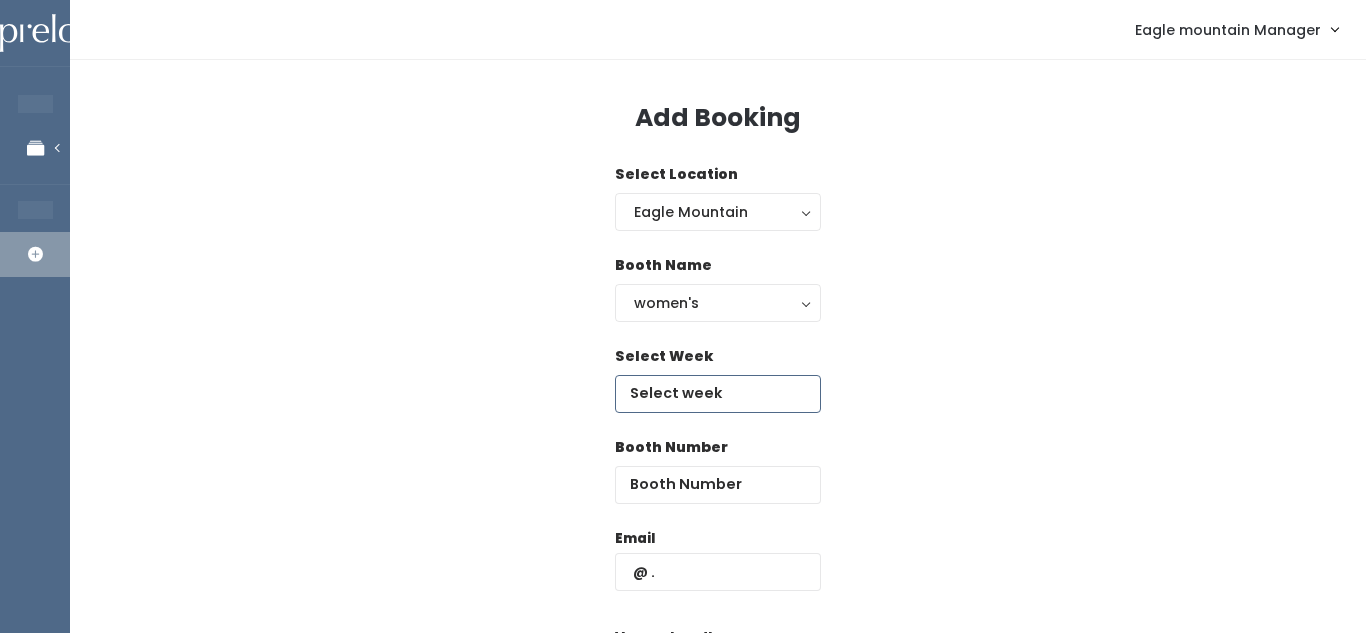 click at bounding box center (718, 394) 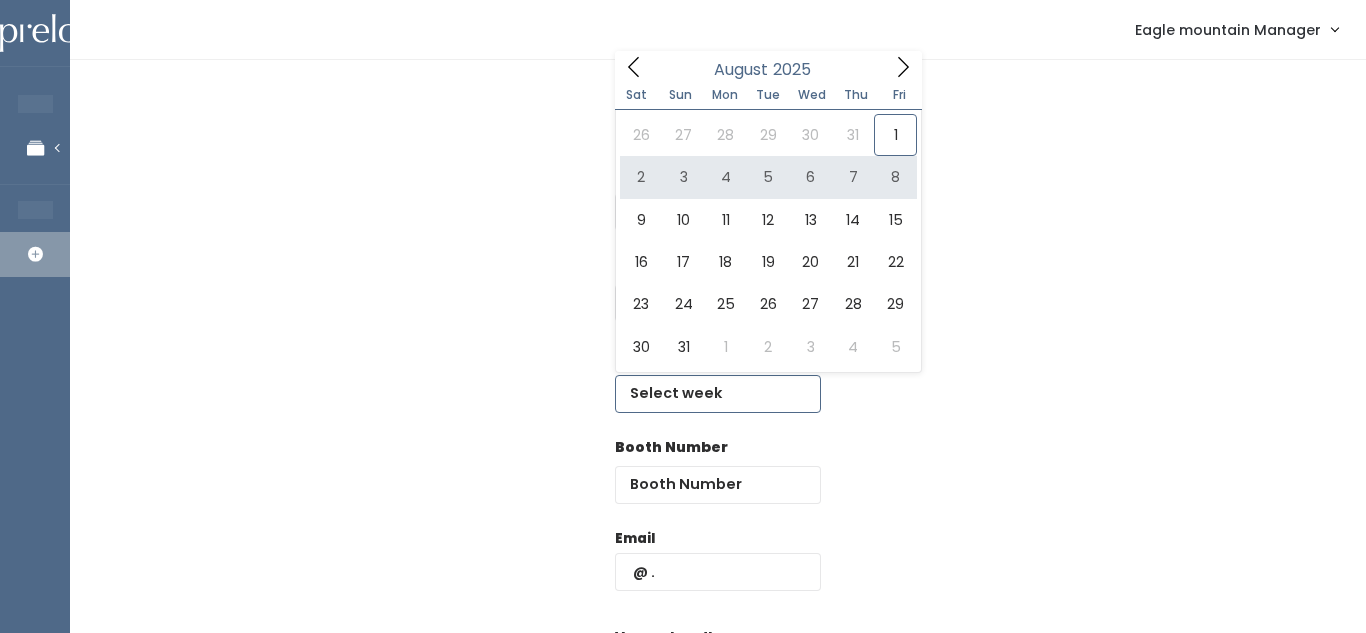 type on "August 2 to August 8" 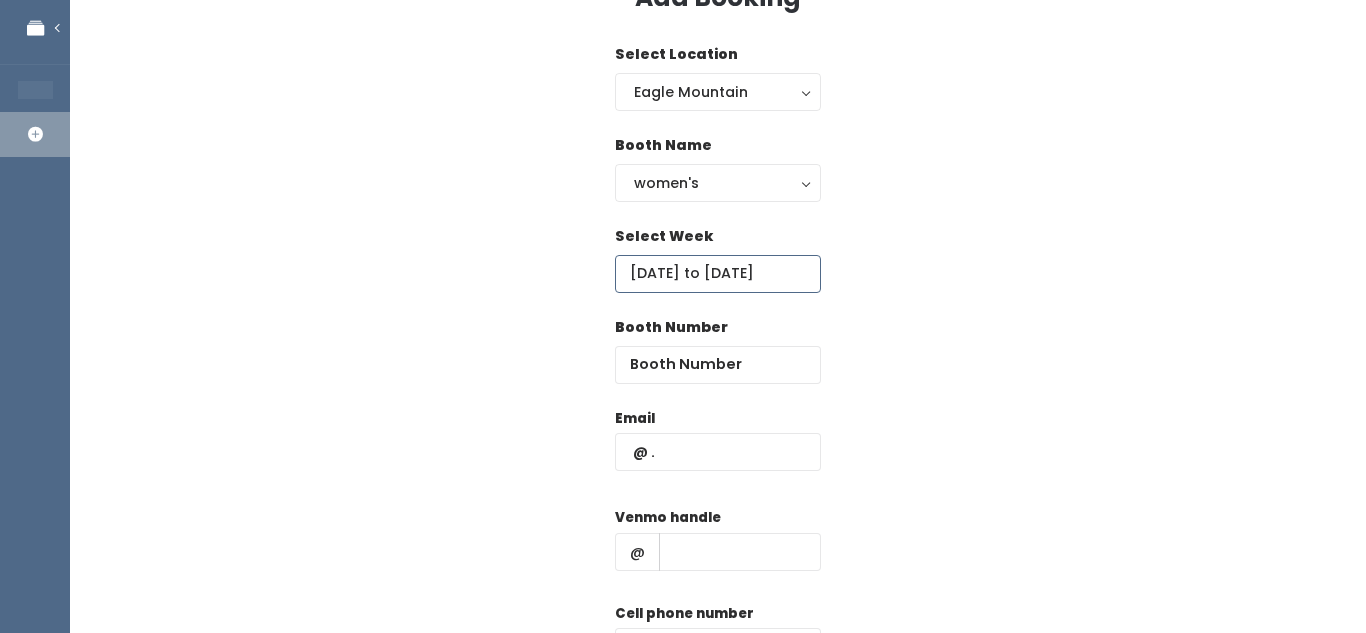 scroll, scrollTop: 130, scrollLeft: 0, axis: vertical 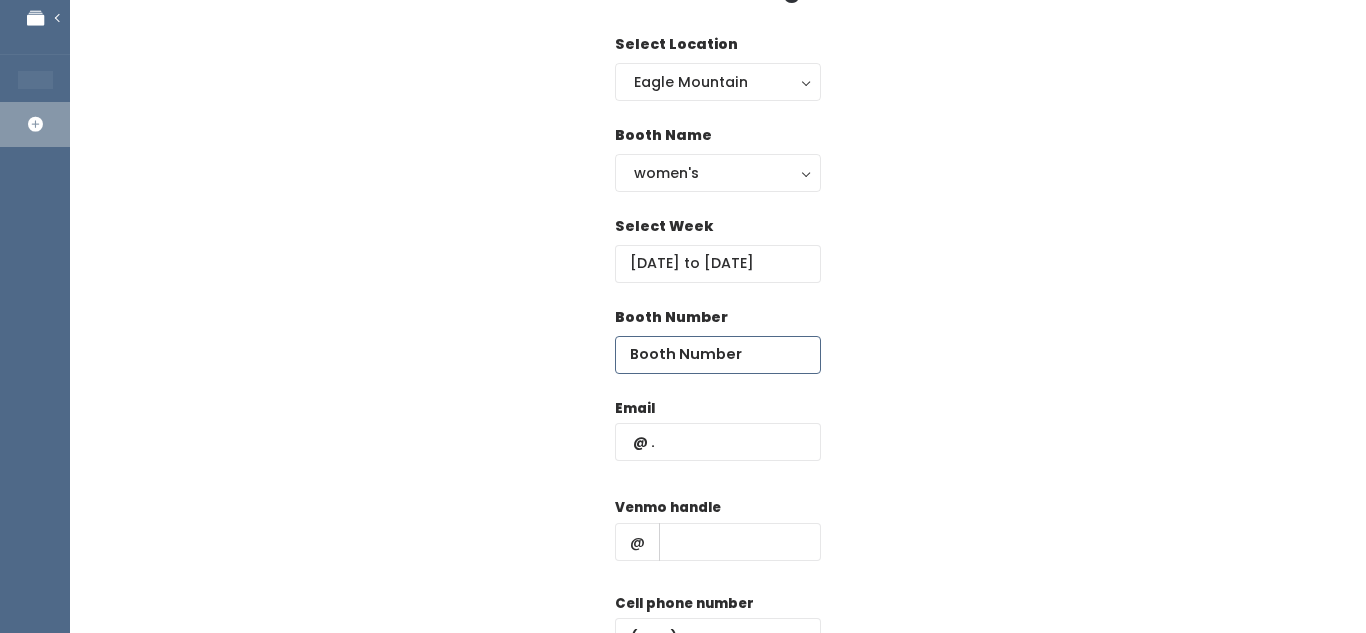 click at bounding box center (718, 355) 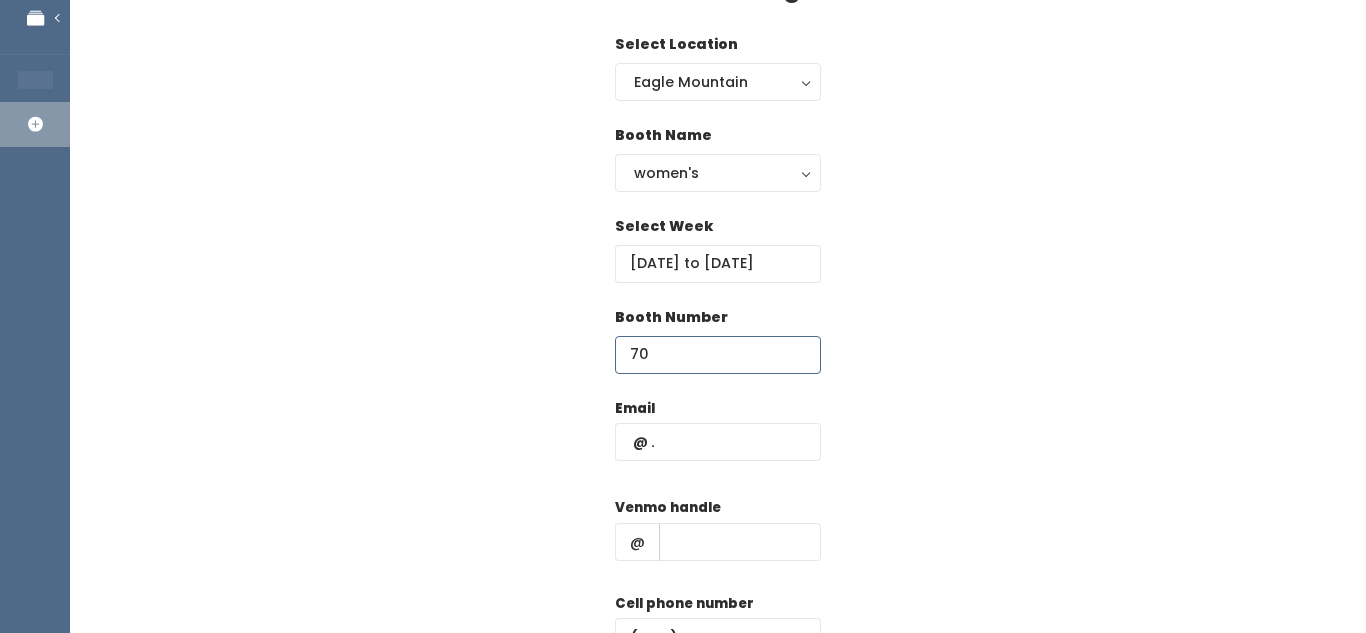 type on "70" 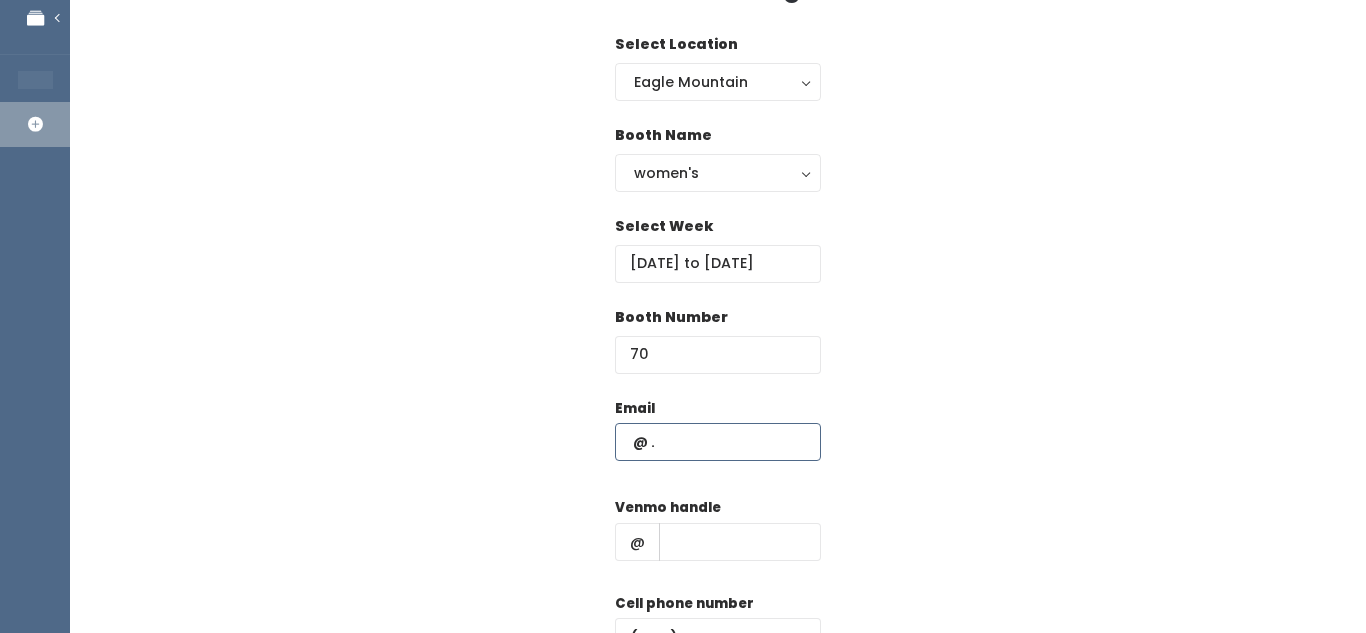 click at bounding box center [718, 442] 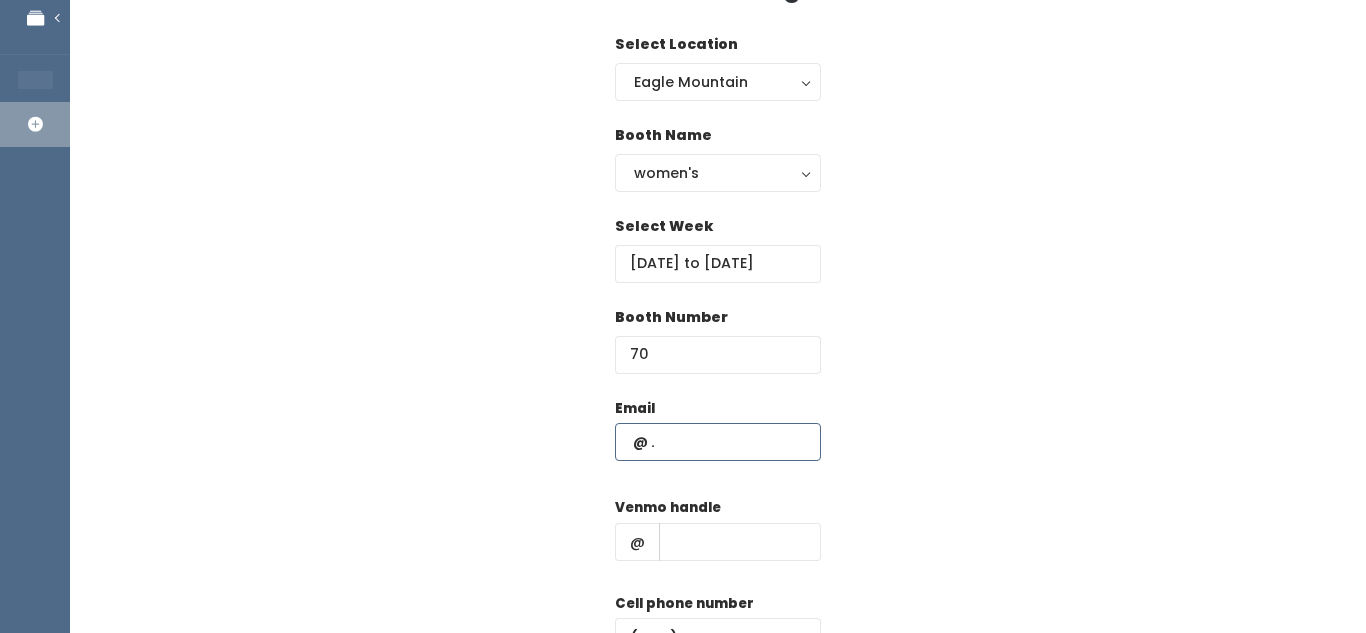 click at bounding box center (718, 442) 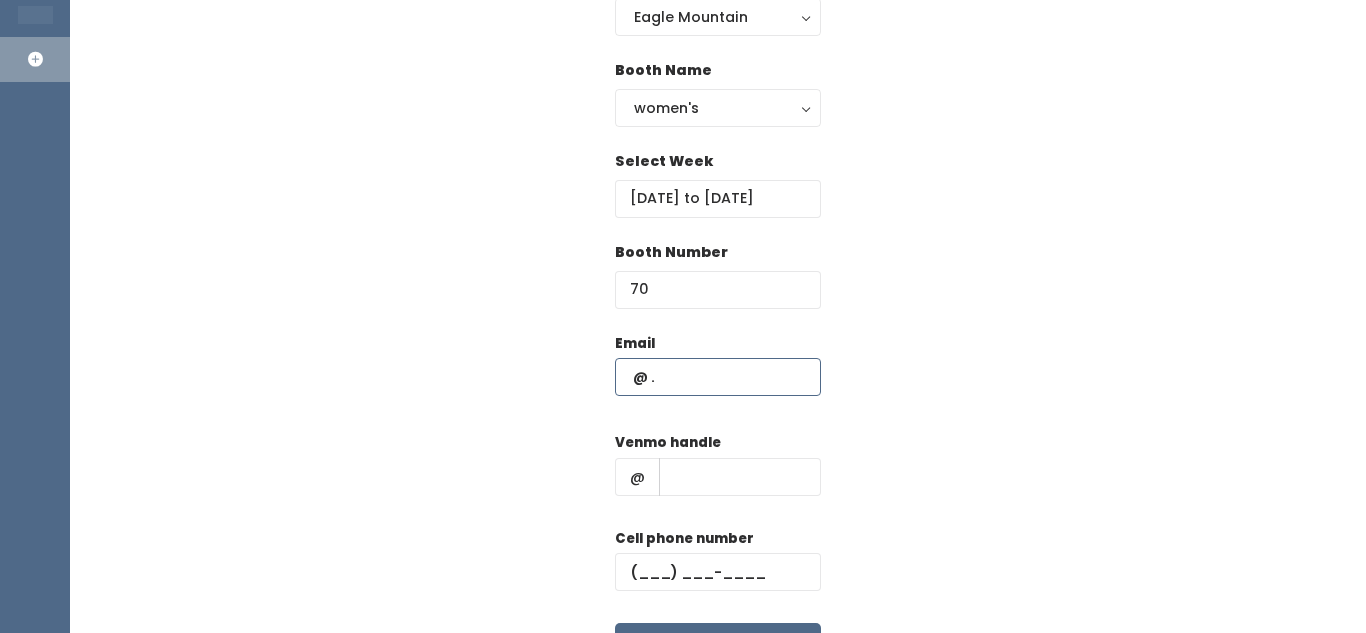 scroll, scrollTop: 200, scrollLeft: 0, axis: vertical 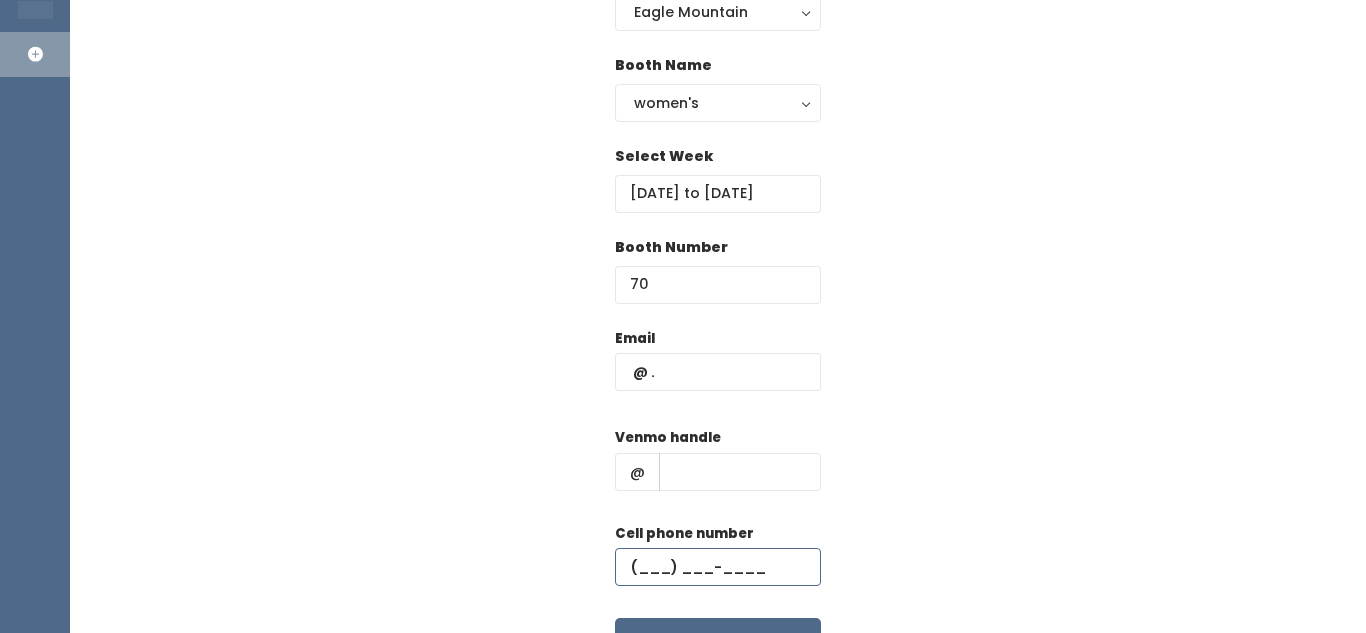 click at bounding box center (718, 567) 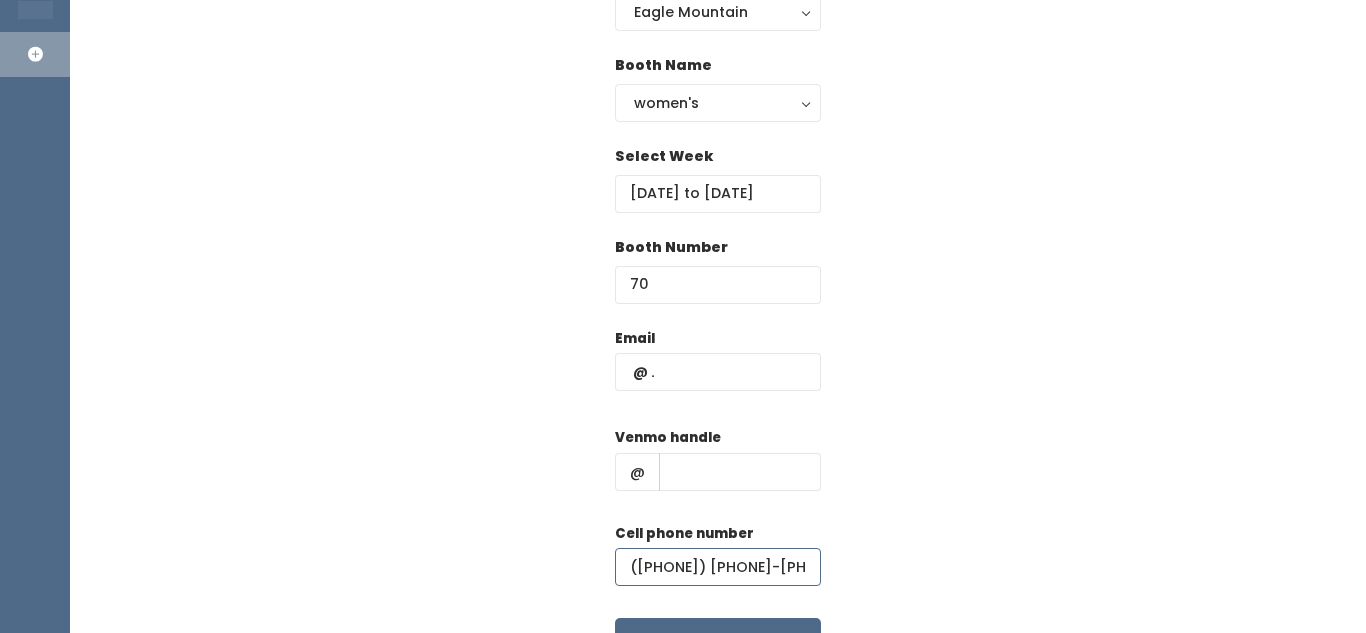 type on "[PHONE]" 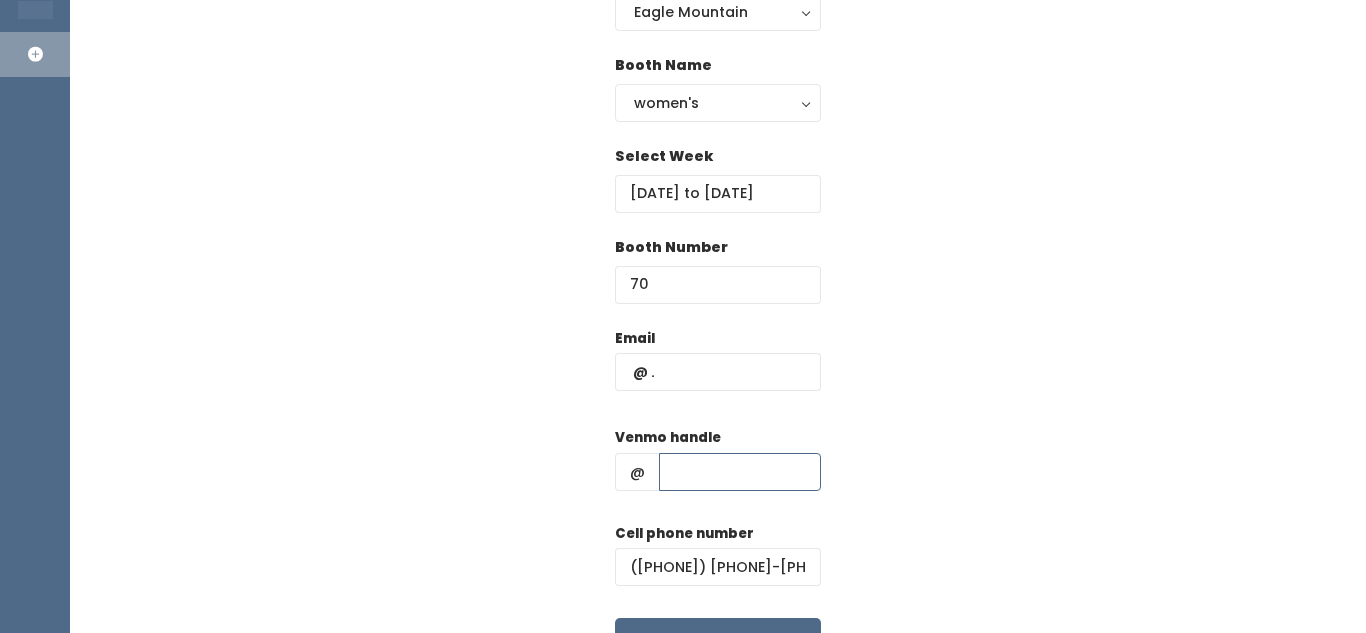 click at bounding box center [740, 472] 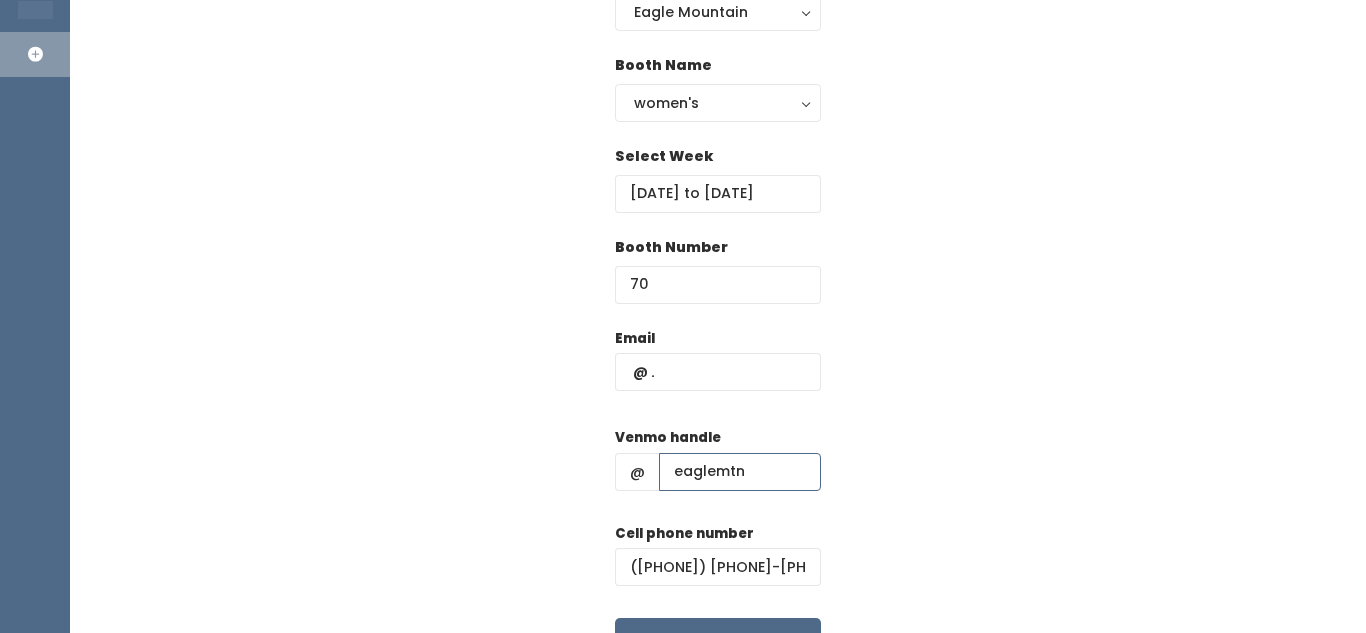 type on "eaglemtn" 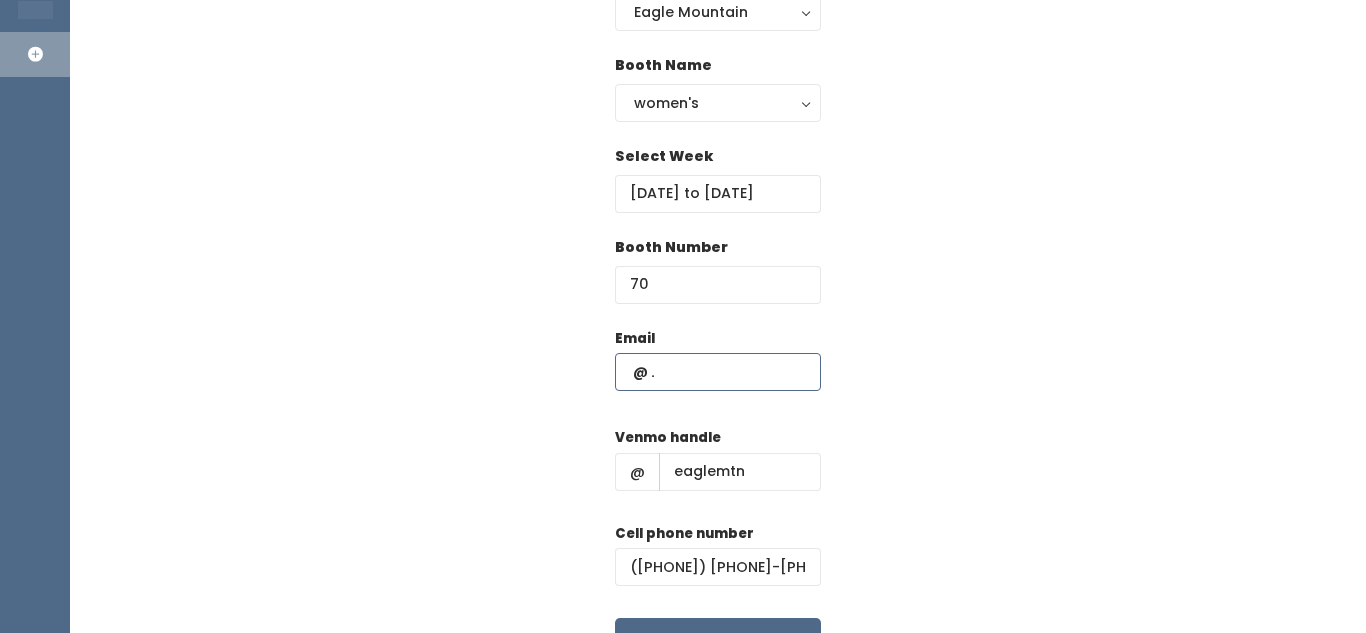 click at bounding box center (718, 372) 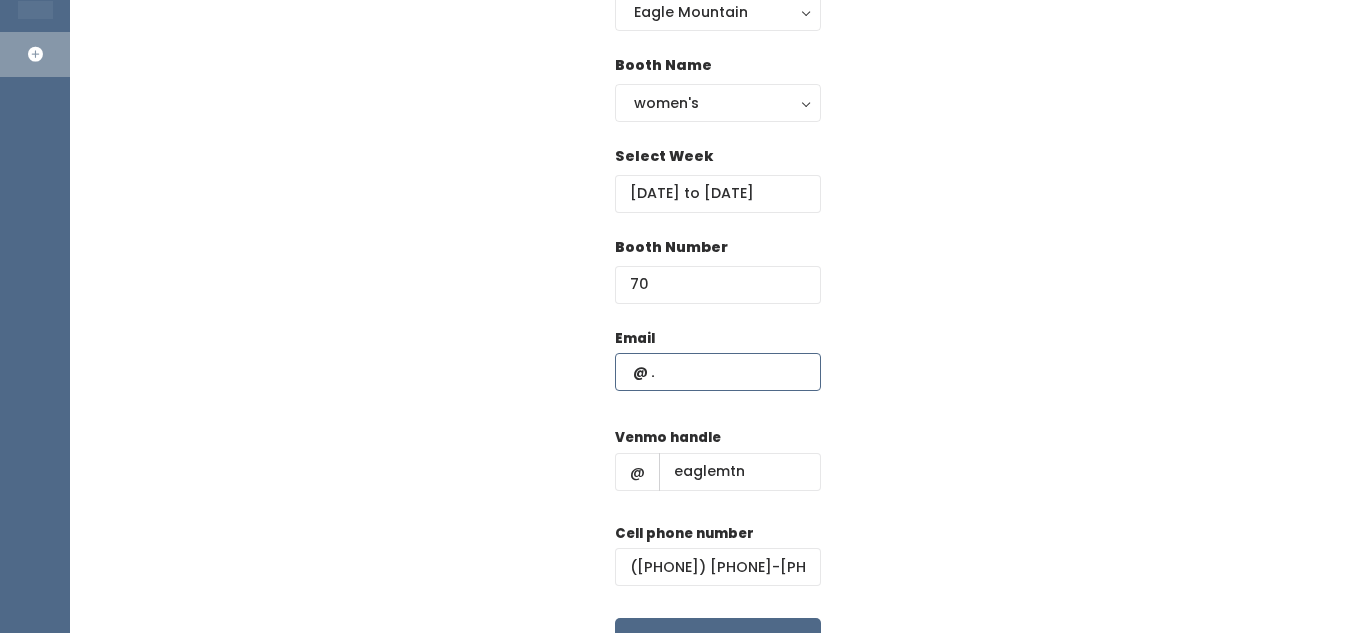 type on "[EMAIL]" 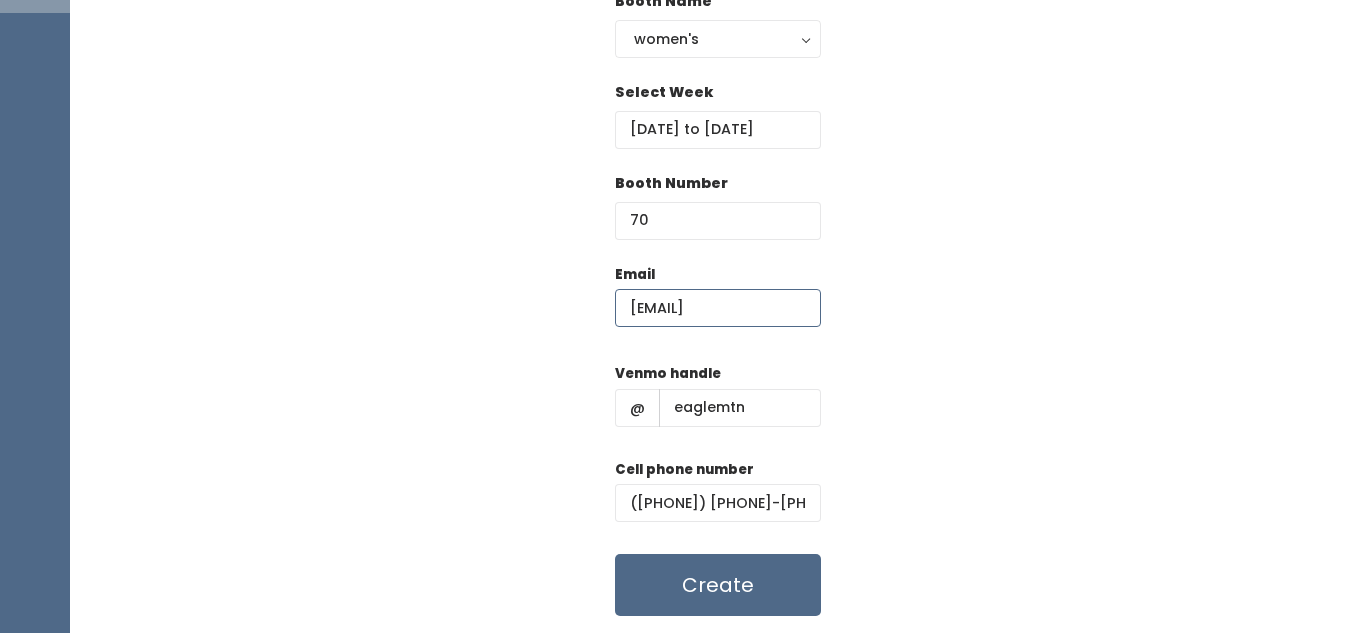 scroll, scrollTop: 324, scrollLeft: 0, axis: vertical 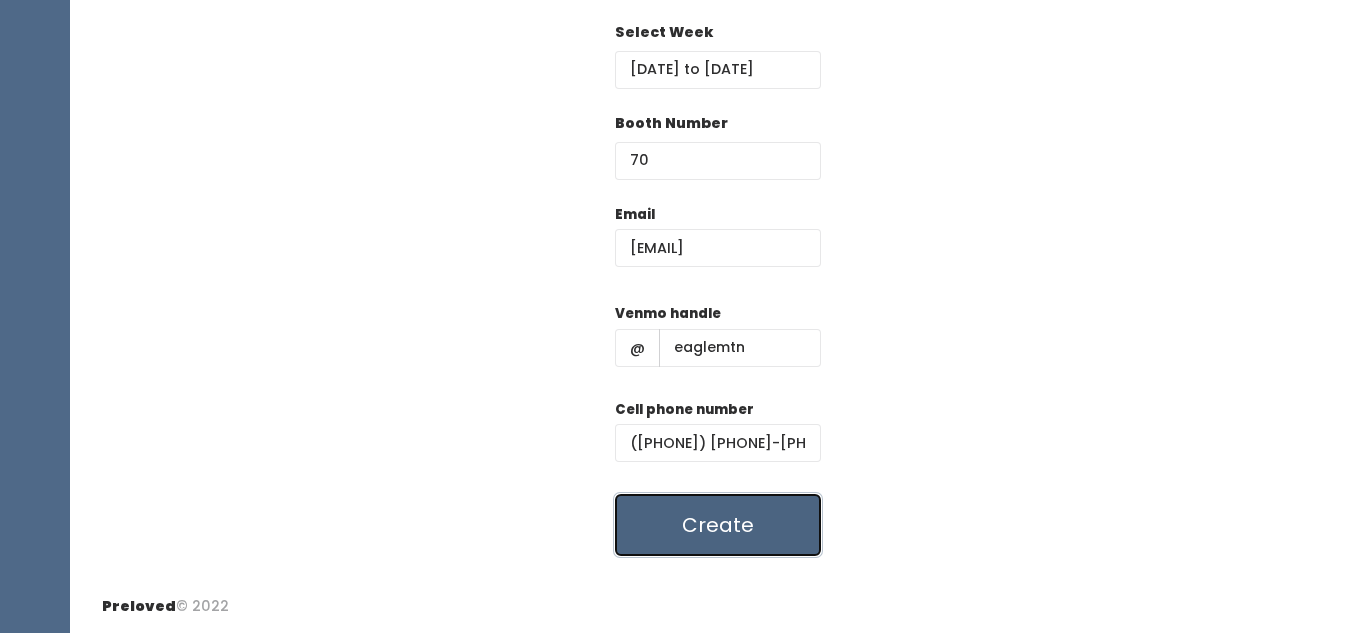 click on "Create" at bounding box center (718, 525) 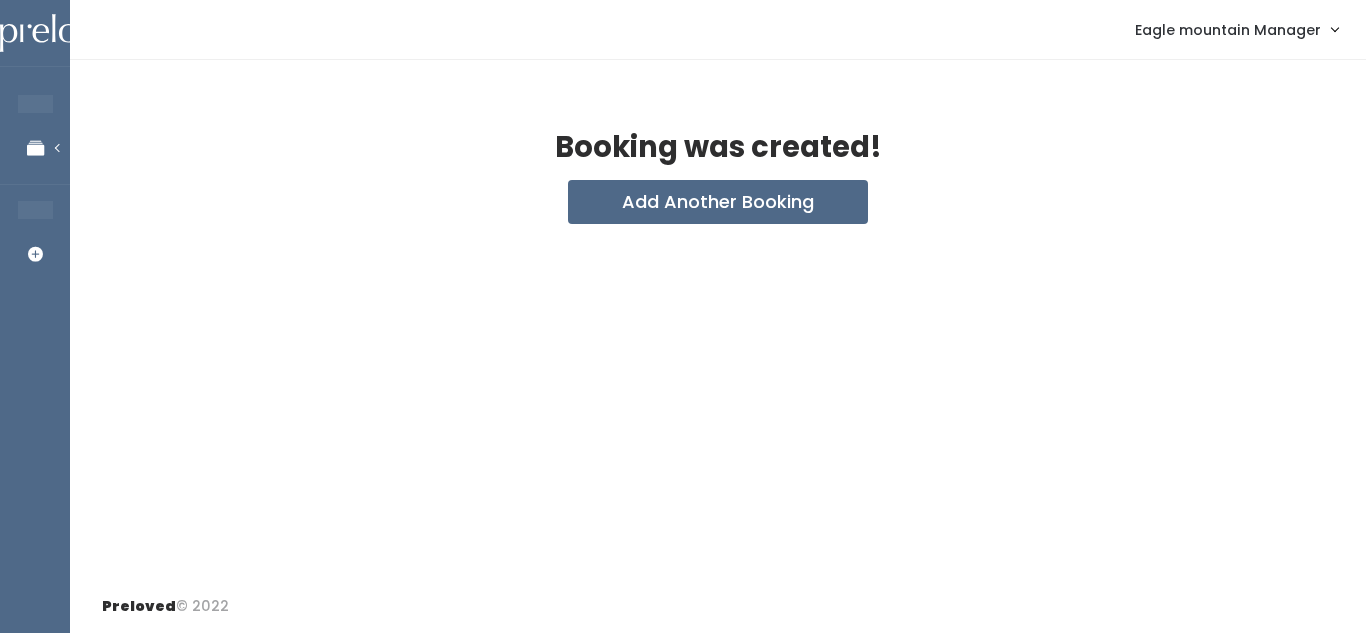 scroll, scrollTop: 0, scrollLeft: 0, axis: both 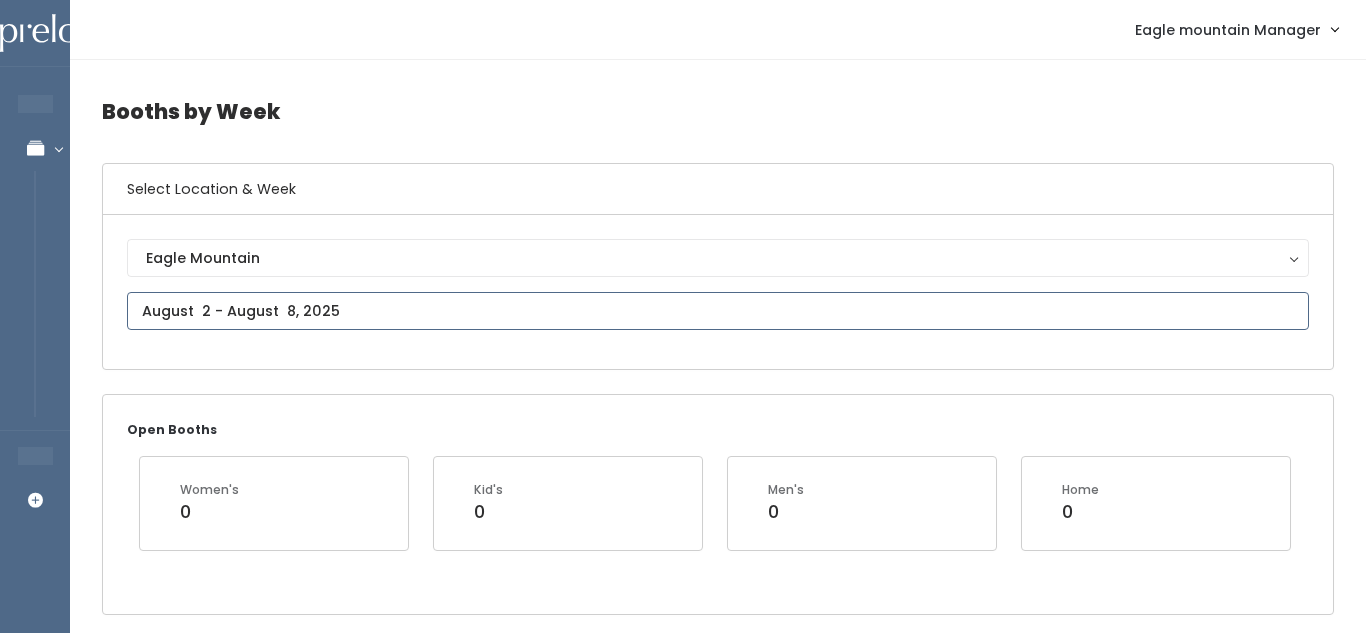 click at bounding box center (718, 311) 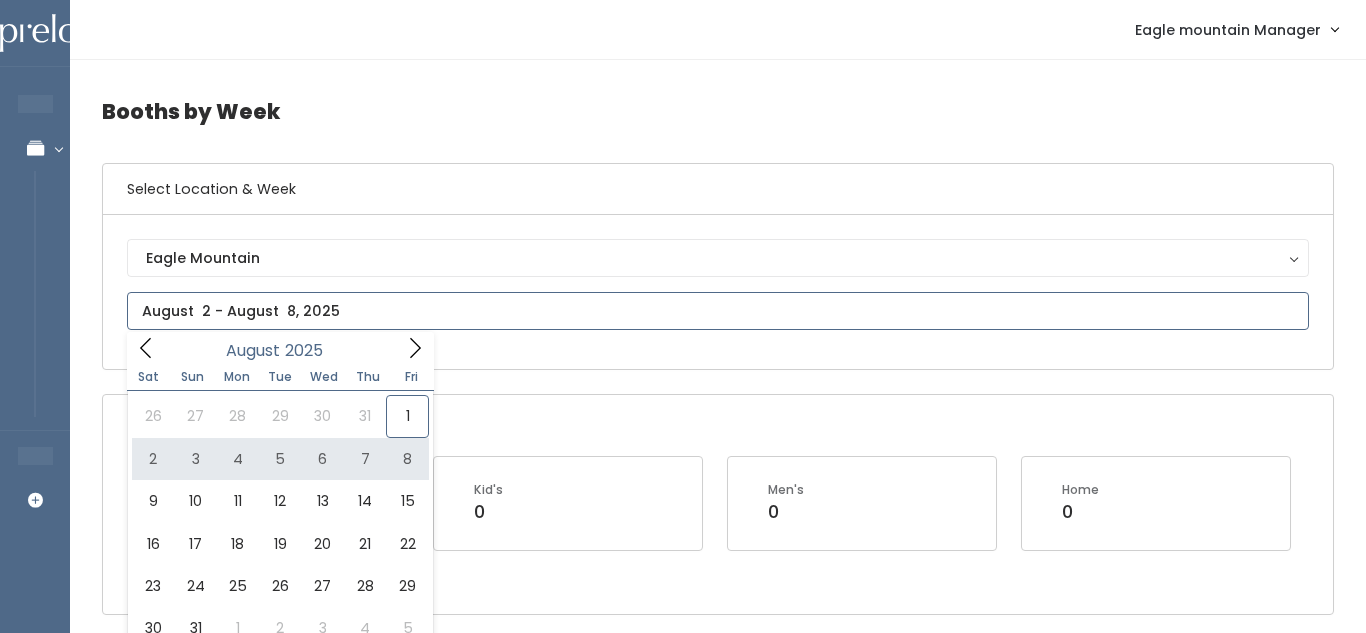type on "August 2 to August 8" 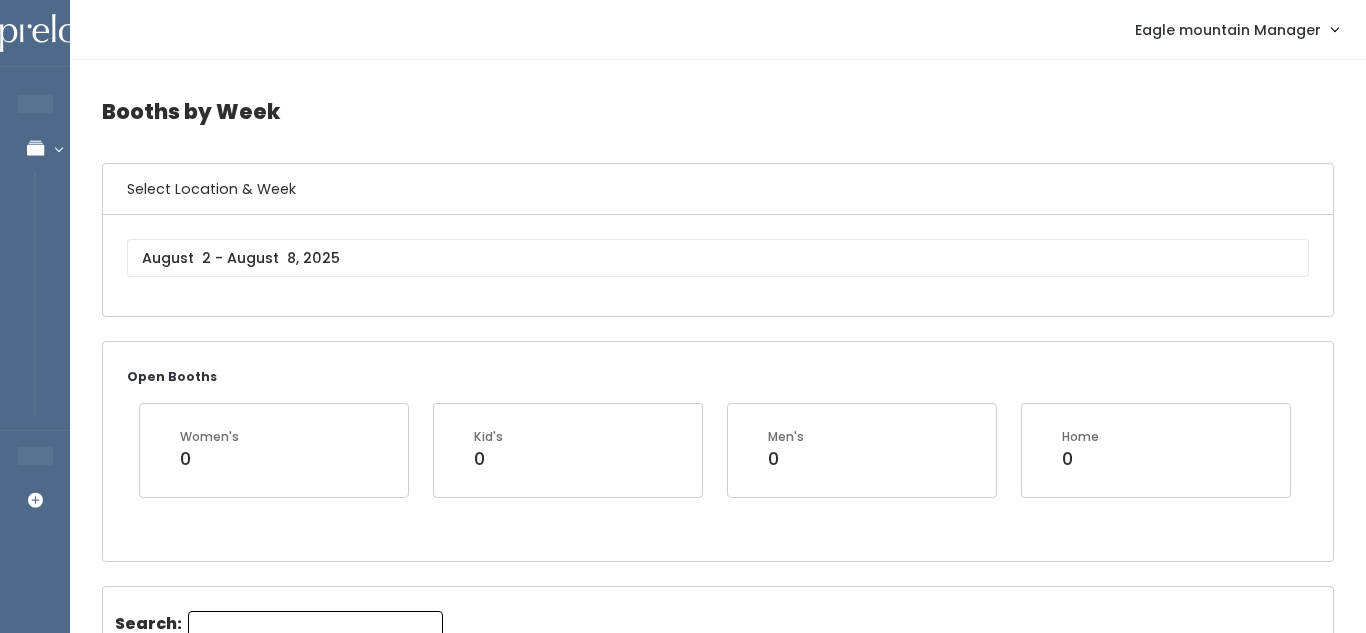 scroll, scrollTop: 0, scrollLeft: 0, axis: both 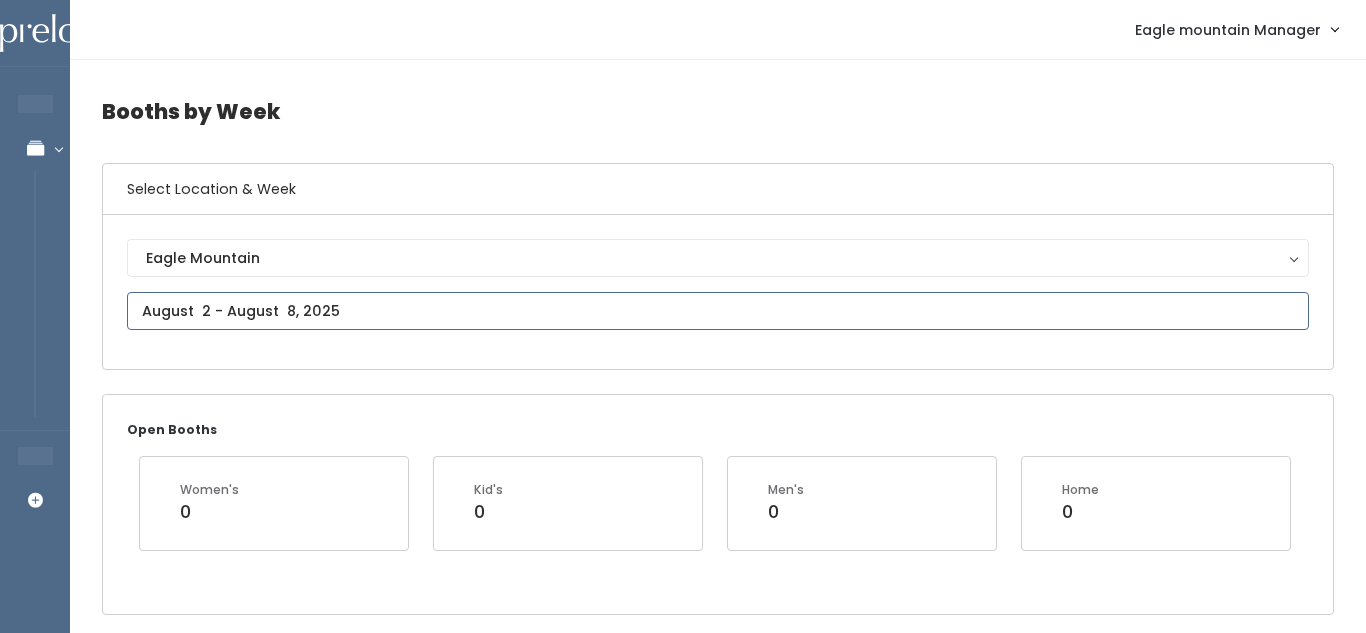 click at bounding box center (718, 311) 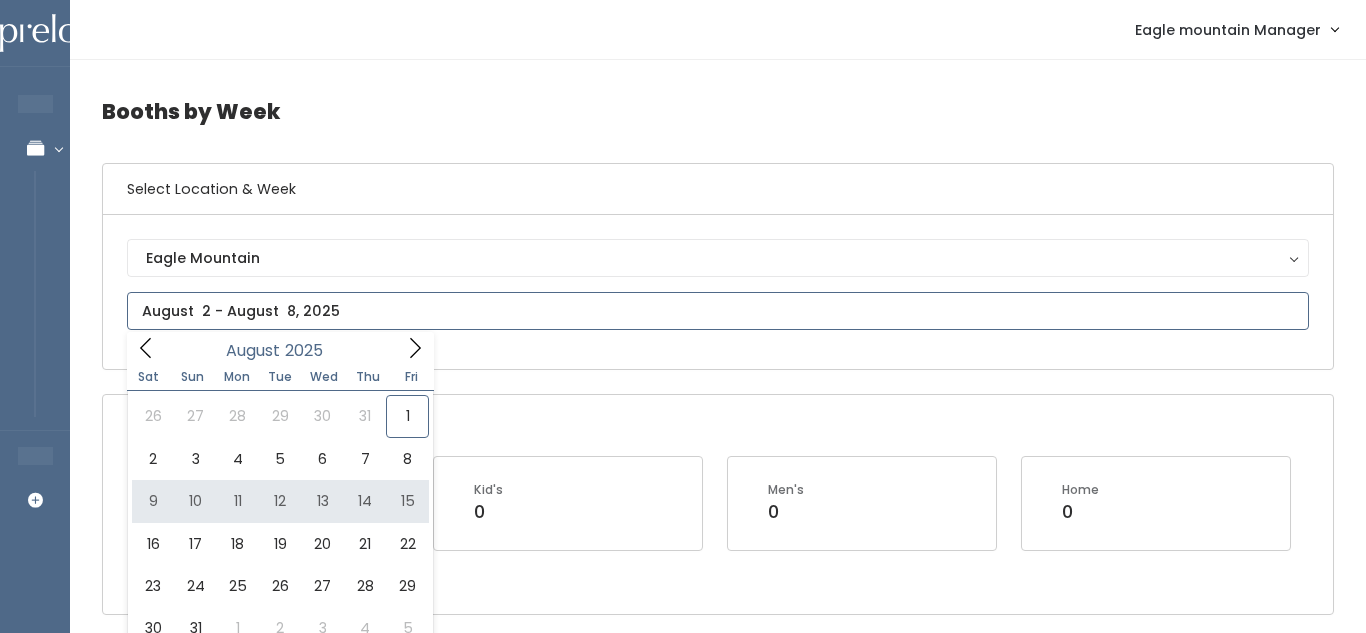 type on "August 9 to August 15" 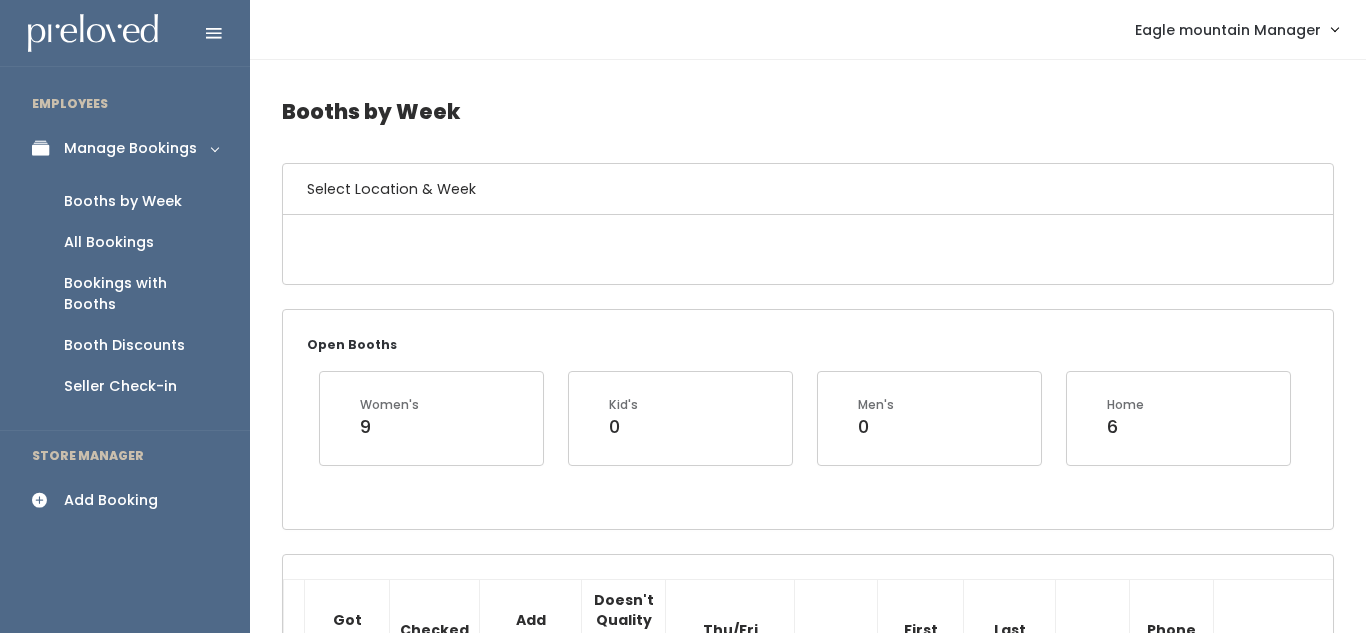 scroll, scrollTop: 0, scrollLeft: 0, axis: both 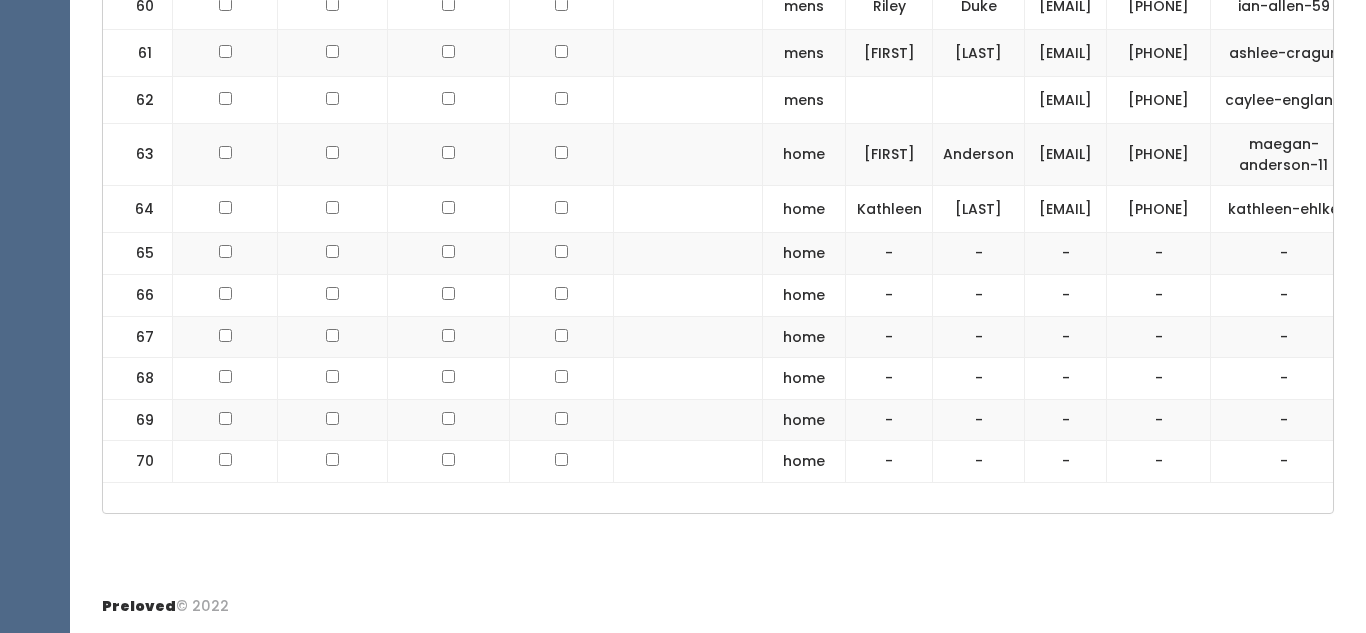 click at bounding box center (562, 6) 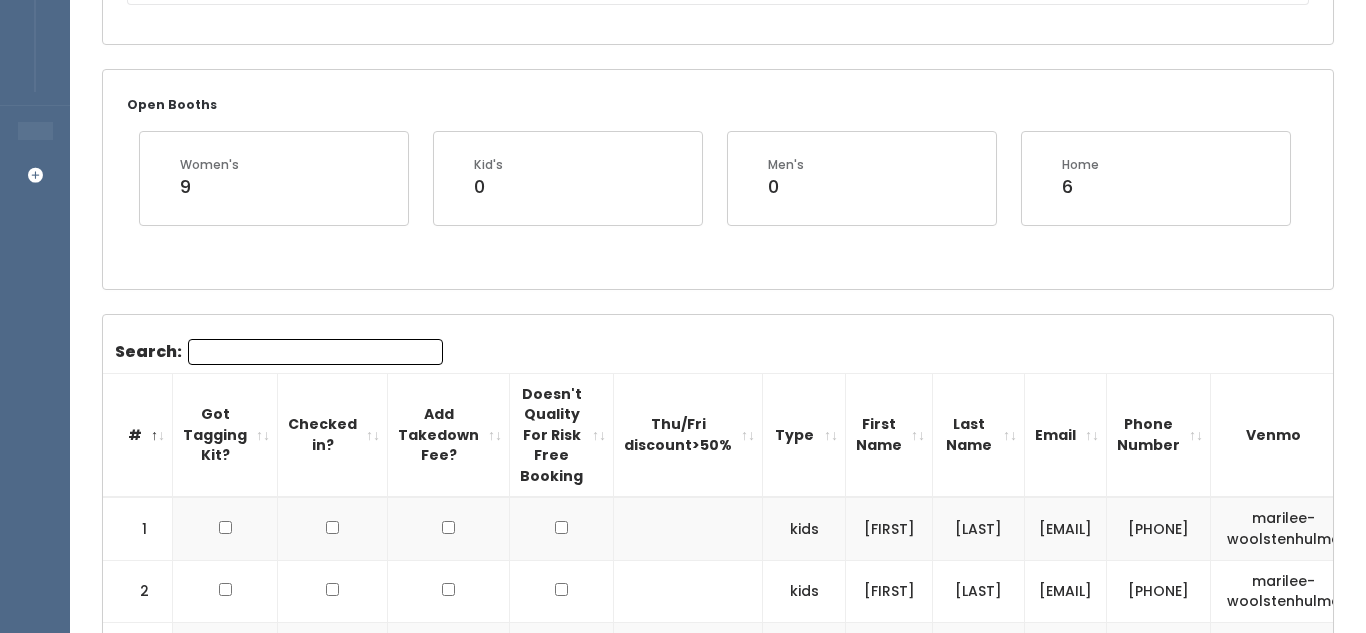 scroll, scrollTop: 0, scrollLeft: 0, axis: both 